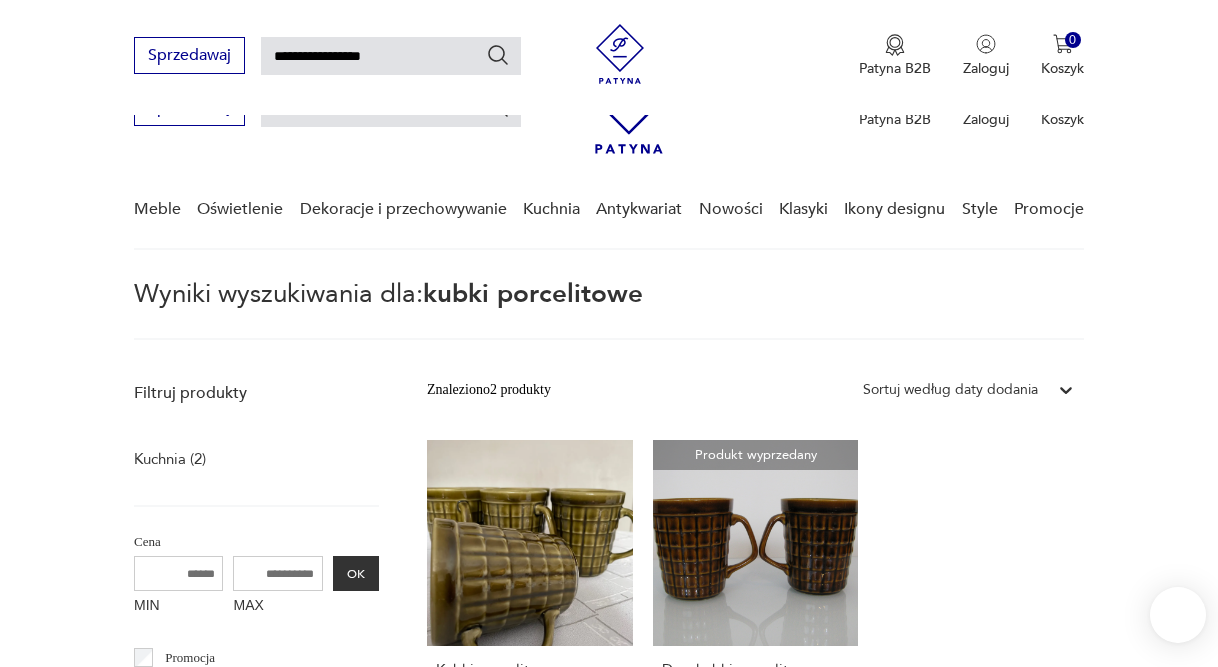 scroll, scrollTop: 569, scrollLeft: 0, axis: vertical 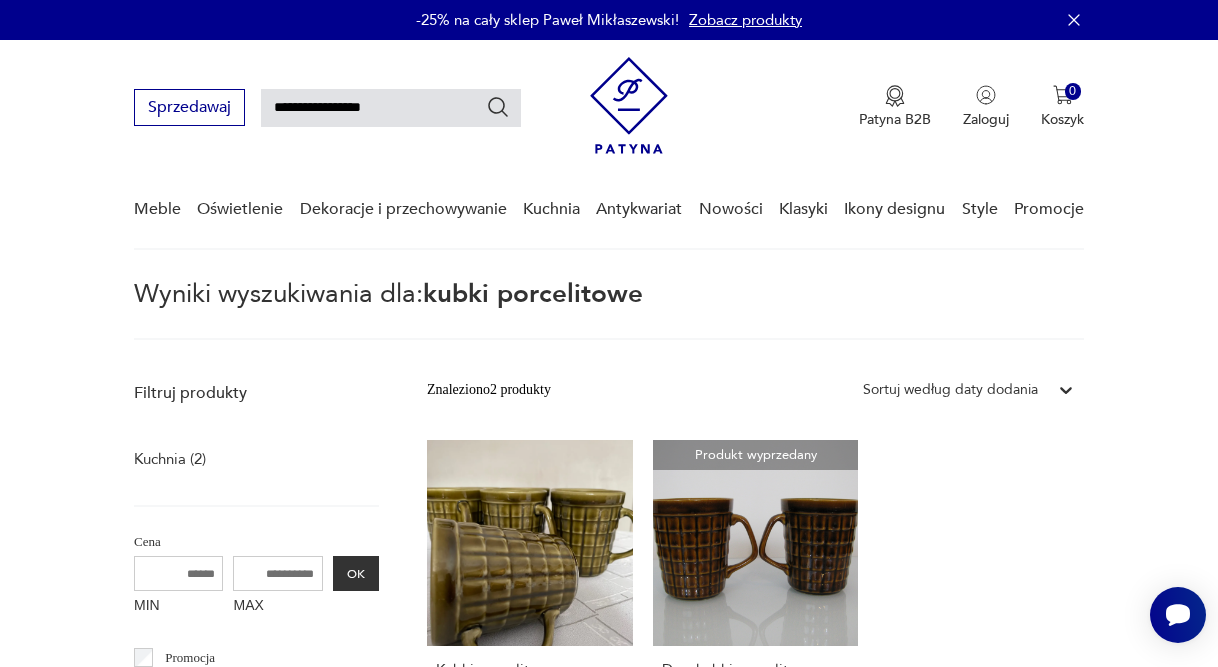 click 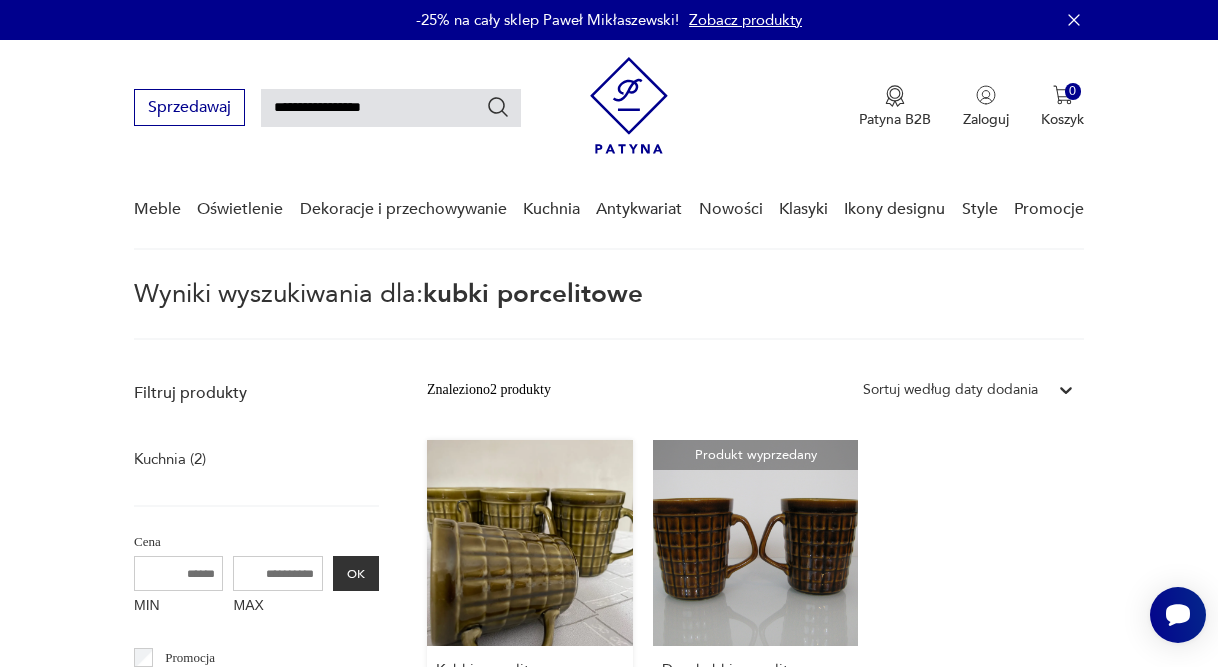 click on "Kubki porcelitowe" at bounding box center [530, 670] 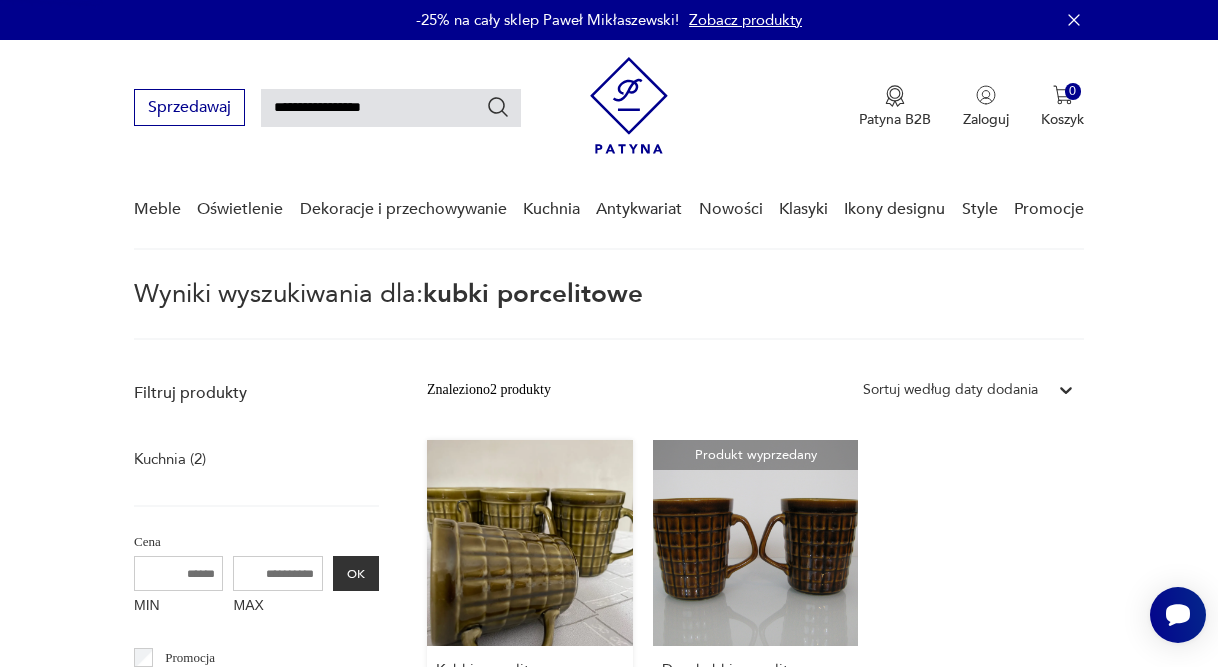 type 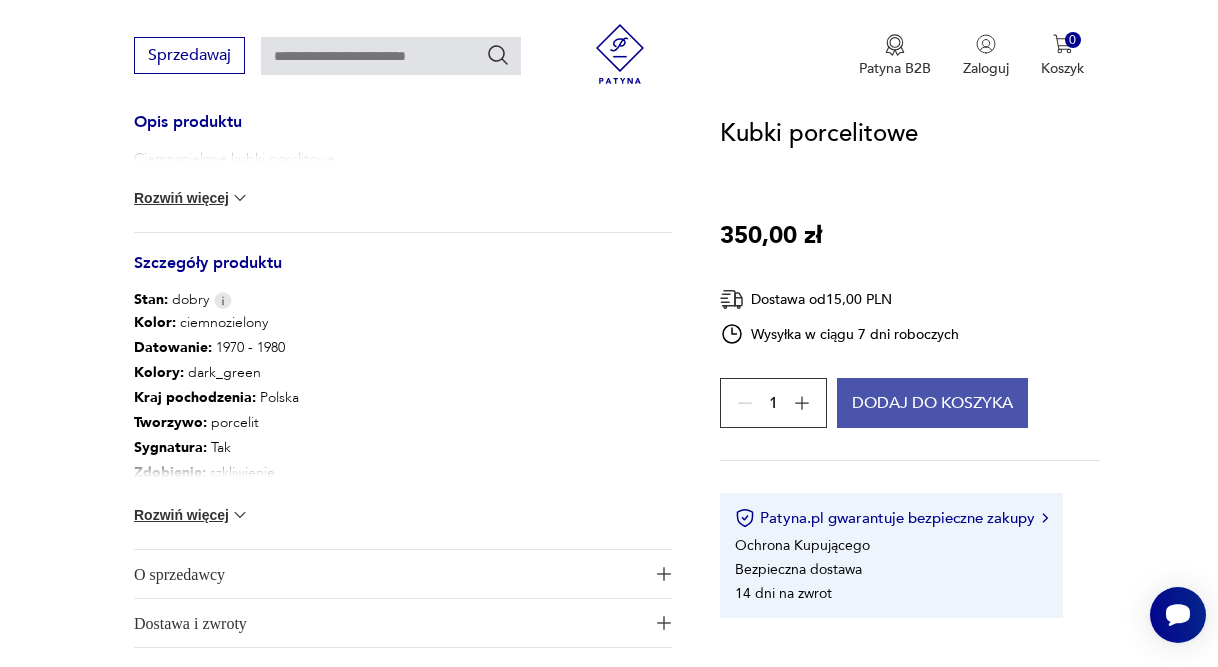 scroll, scrollTop: 834, scrollLeft: 0, axis: vertical 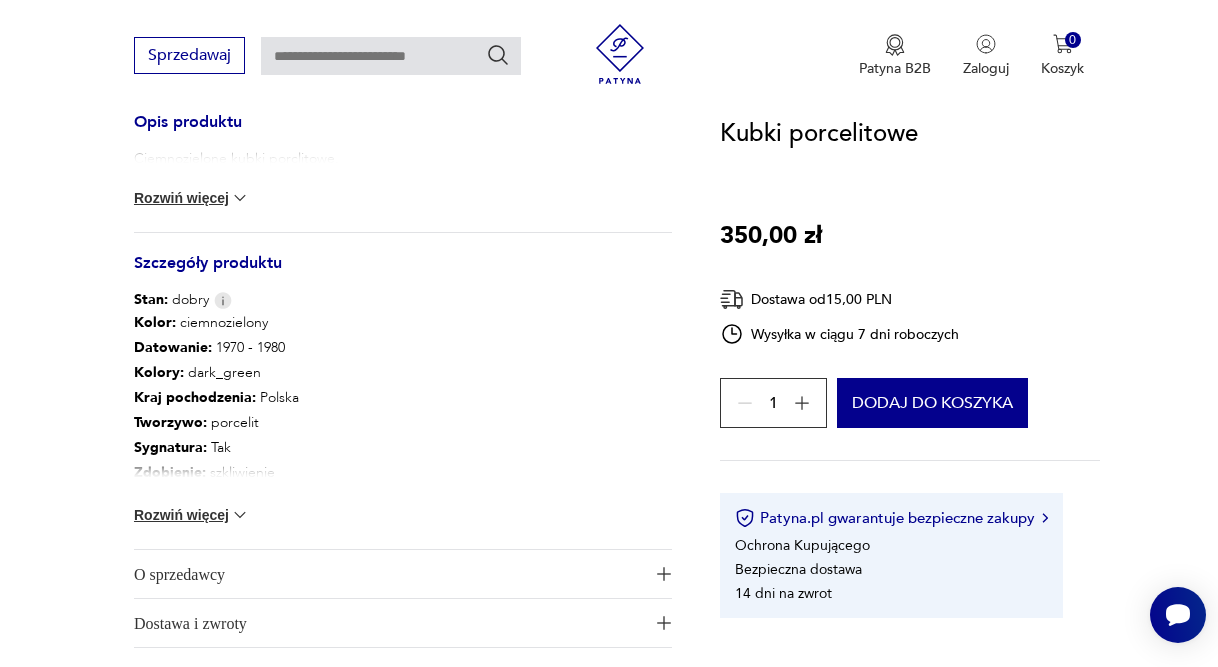 click at bounding box center (240, 515) 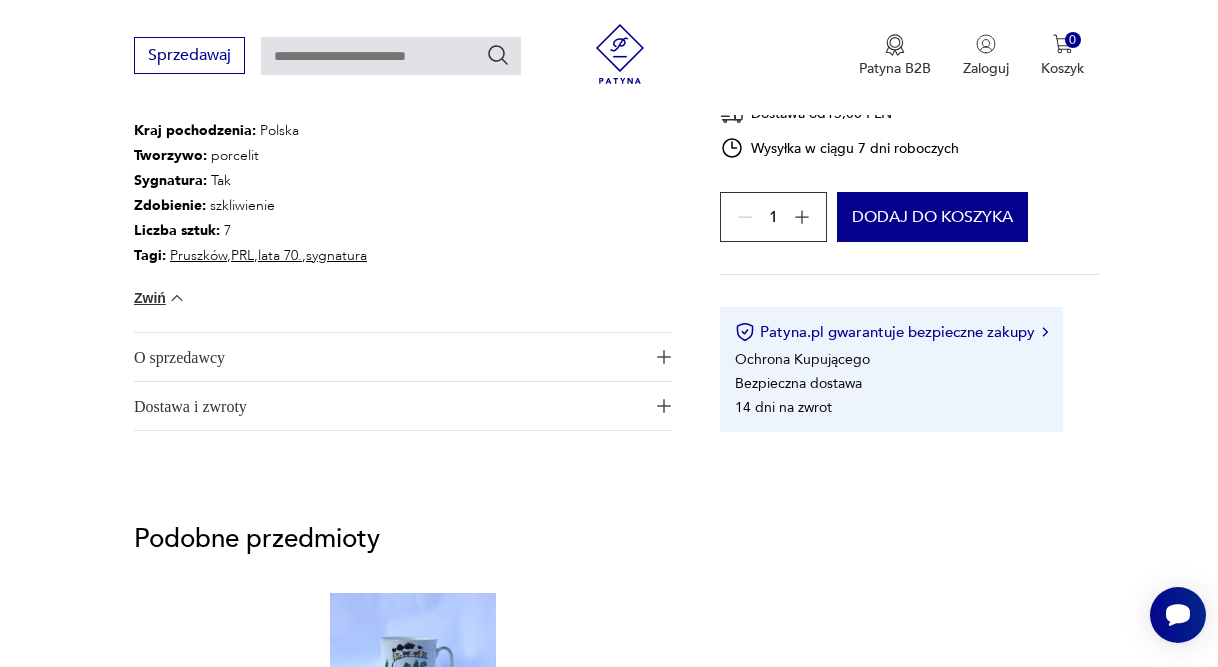 scroll, scrollTop: 1103, scrollLeft: 0, axis: vertical 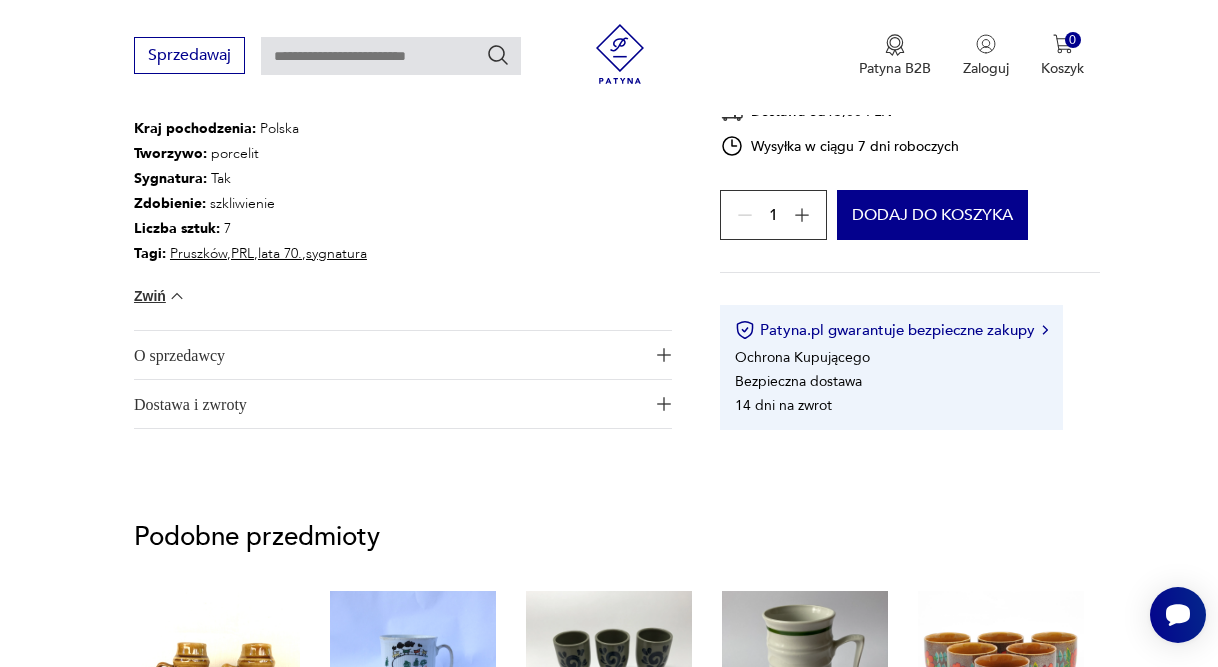 click on "Dostawa i zwroty" at bounding box center [389, 404] 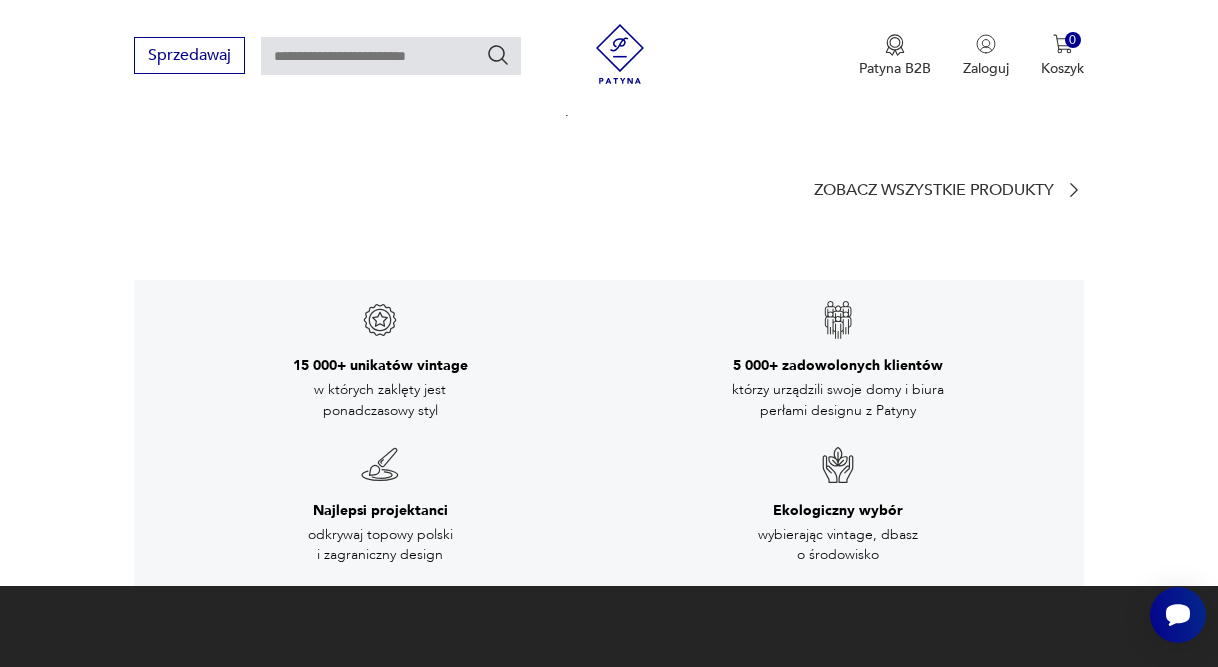 scroll, scrollTop: 3170, scrollLeft: 0, axis: vertical 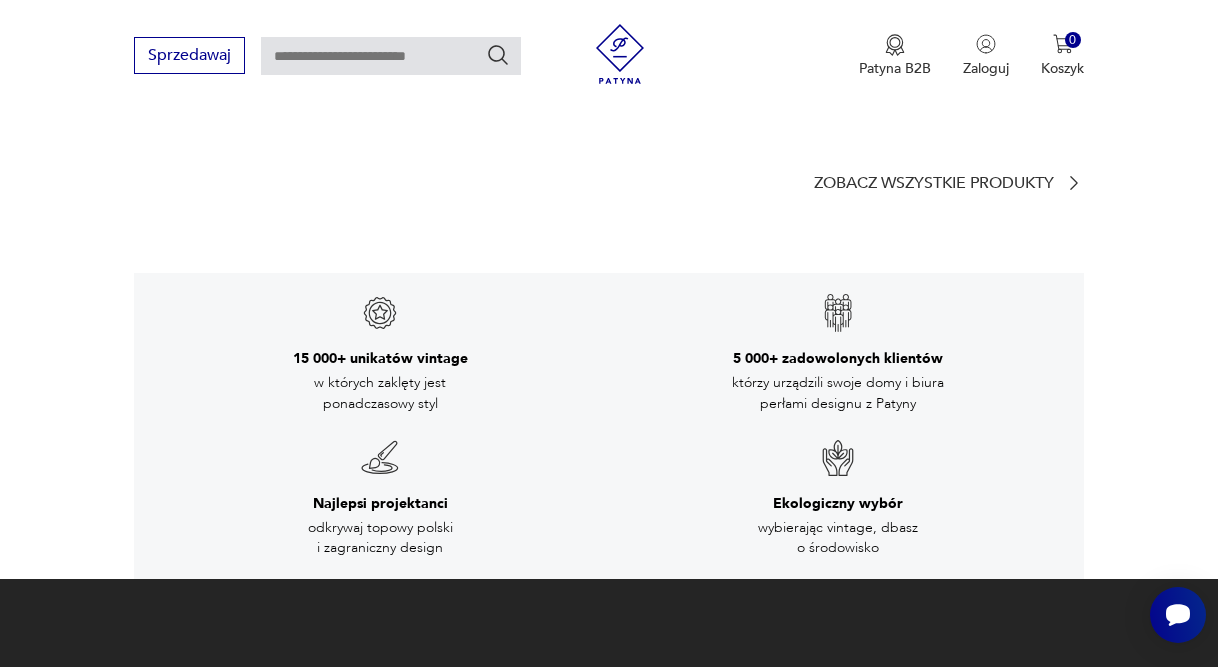 click on "kontakt@patyna.pl" at bounding box center [993, 721] 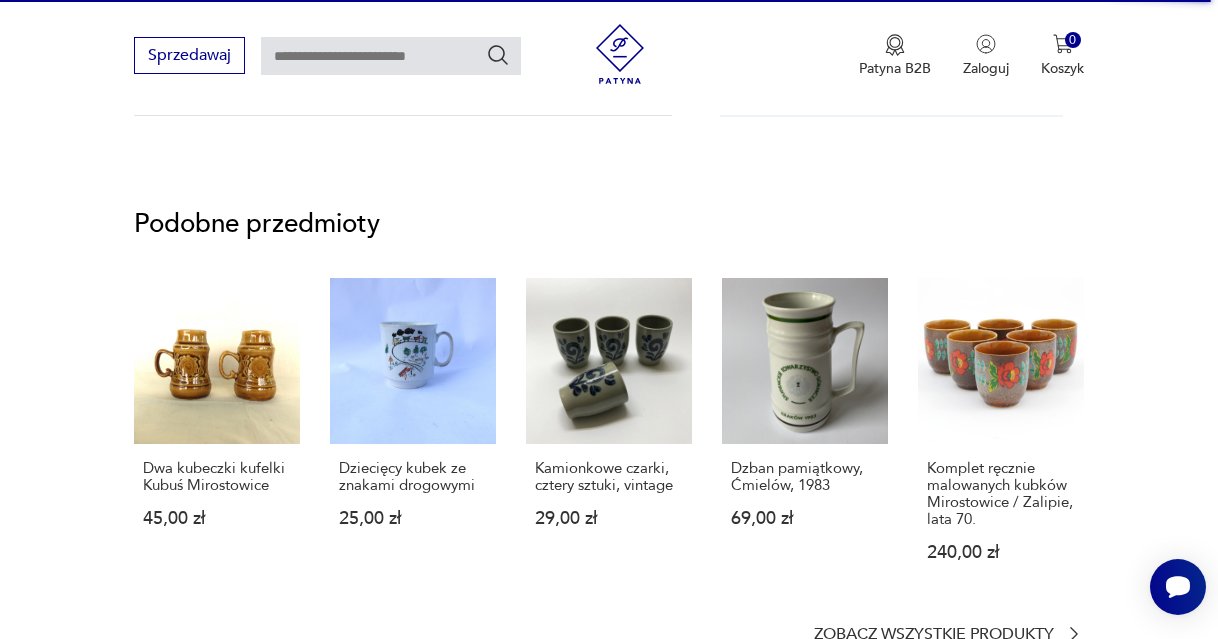 scroll, scrollTop: 1638, scrollLeft: 0, axis: vertical 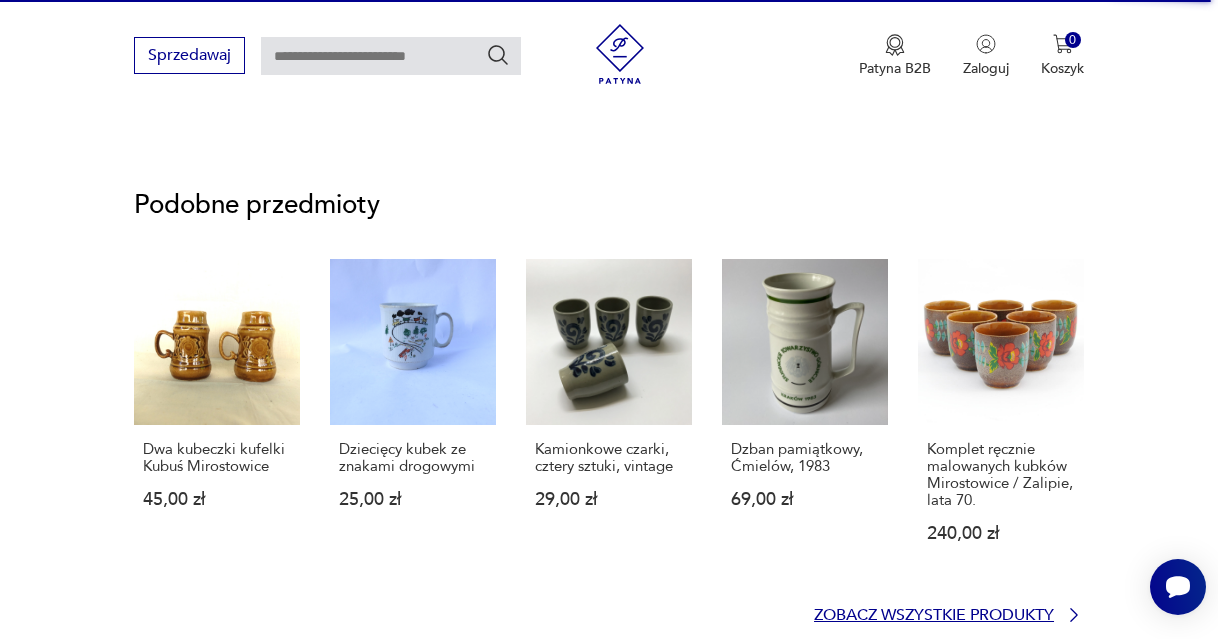 click on "Zobacz wszystkie produkty" at bounding box center [934, 615] 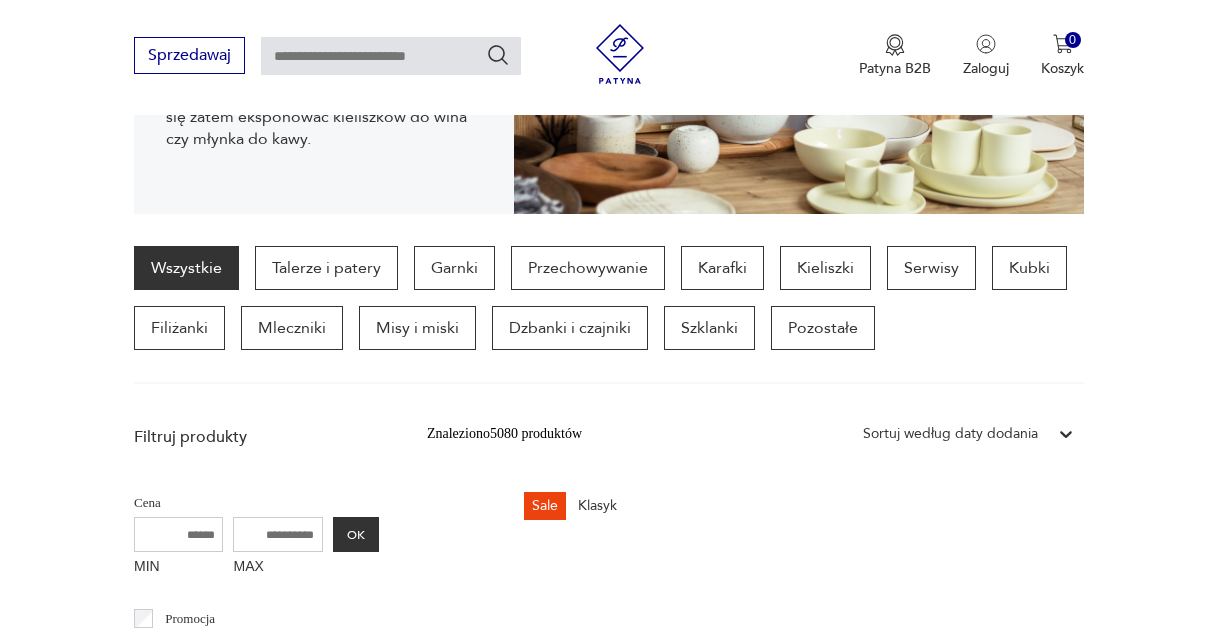 scroll, scrollTop: 588, scrollLeft: 0, axis: vertical 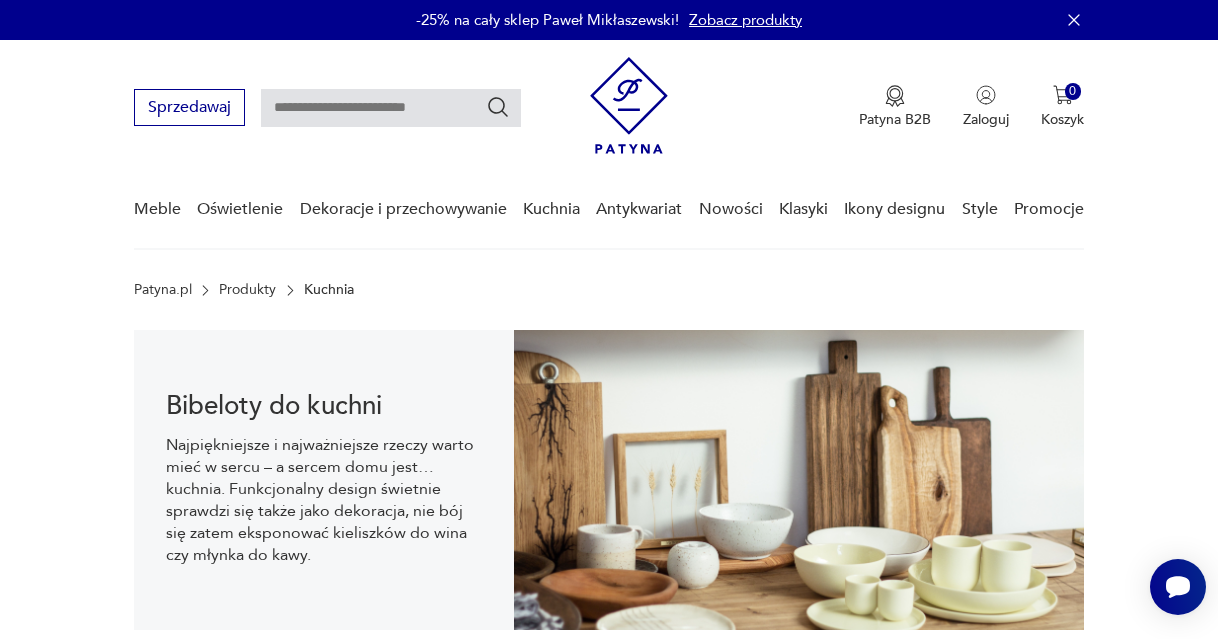 click at bounding box center [391, 108] 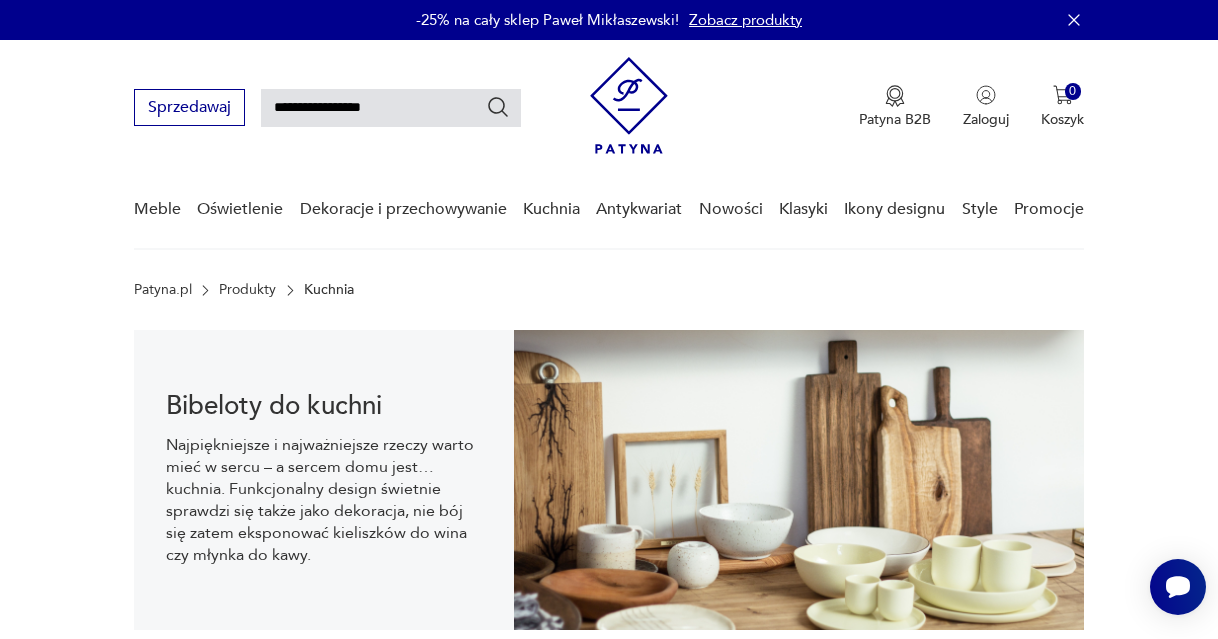 type on "**********" 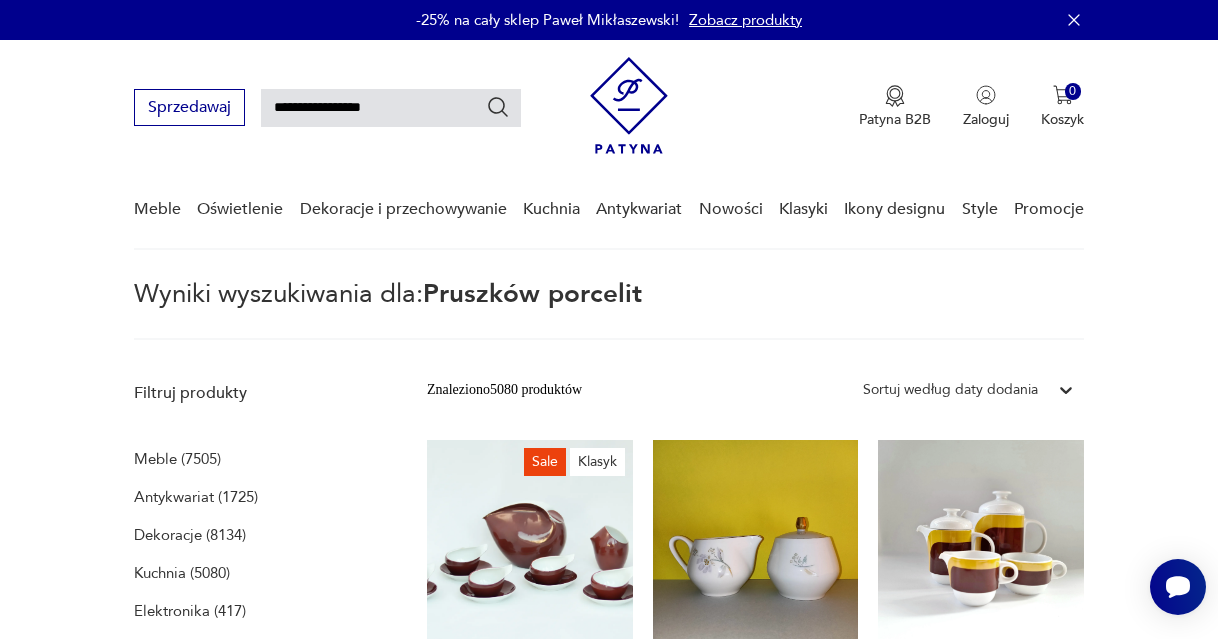 type on "**********" 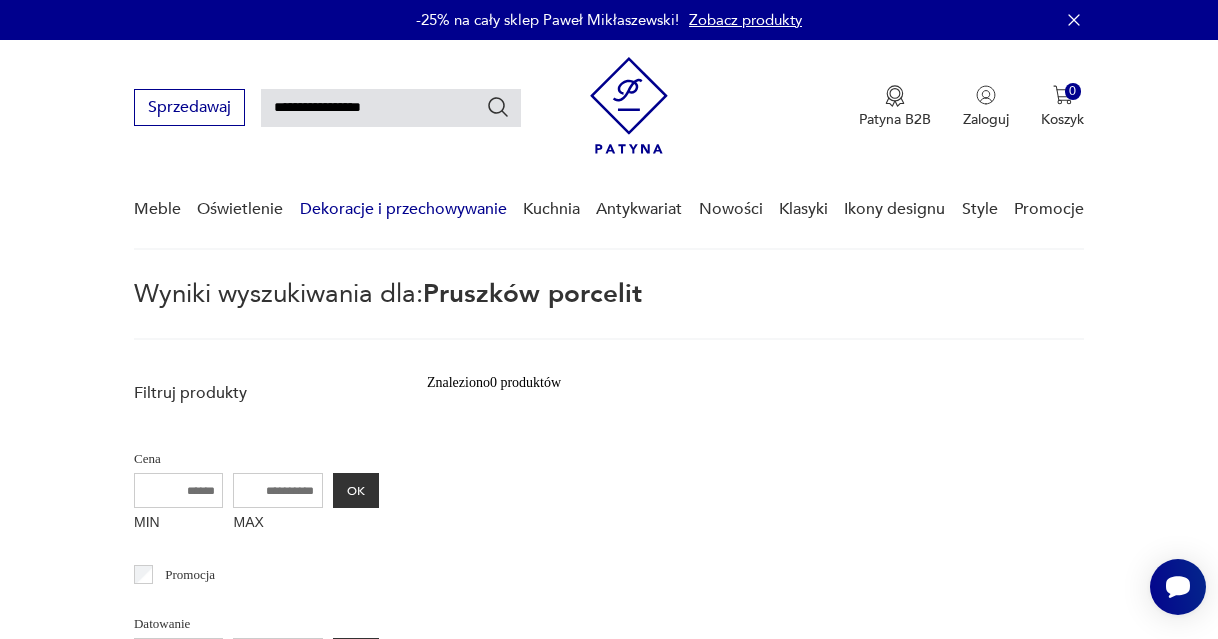 scroll, scrollTop: 0, scrollLeft: 0, axis: both 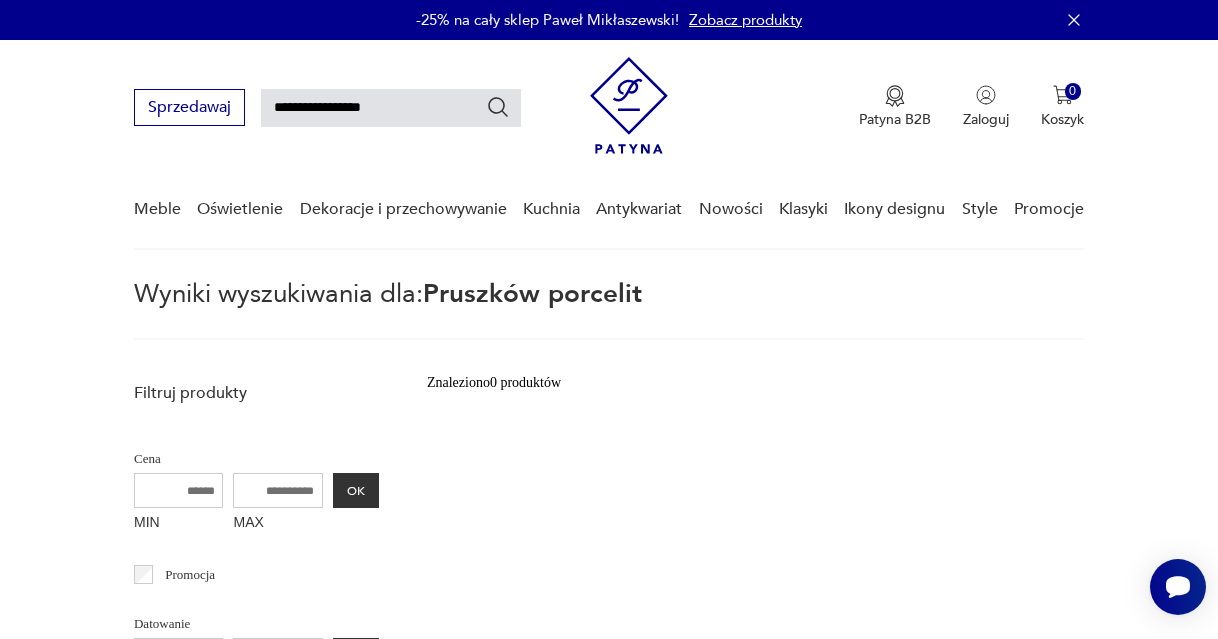 click on "**********" at bounding box center [391, 108] 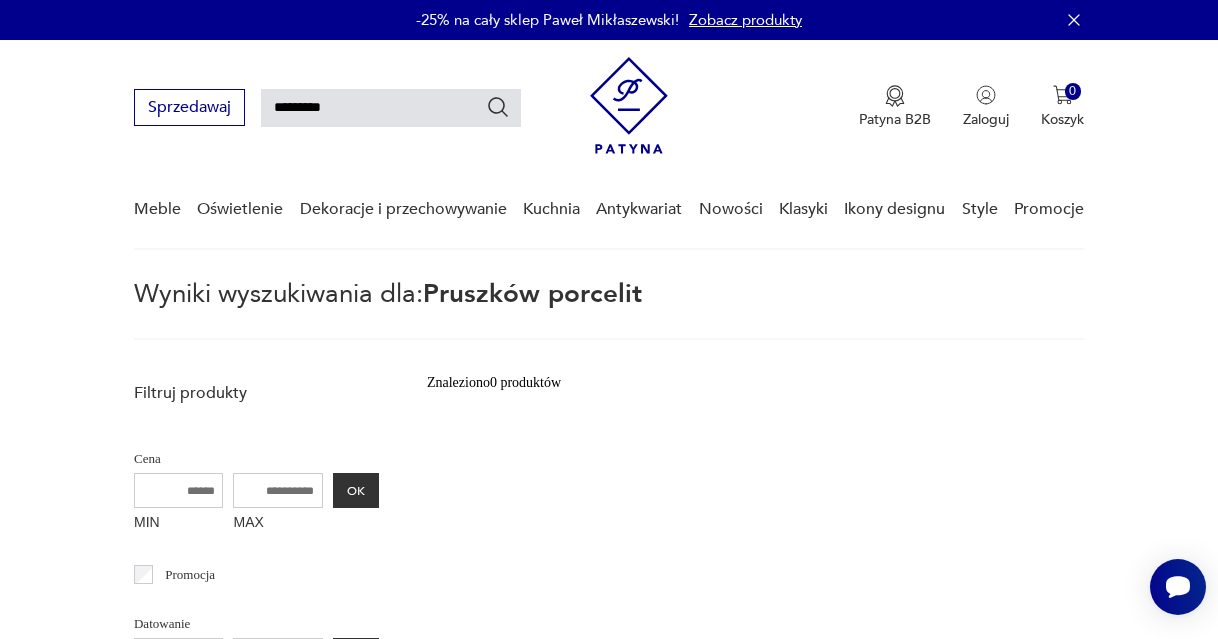 type on "********" 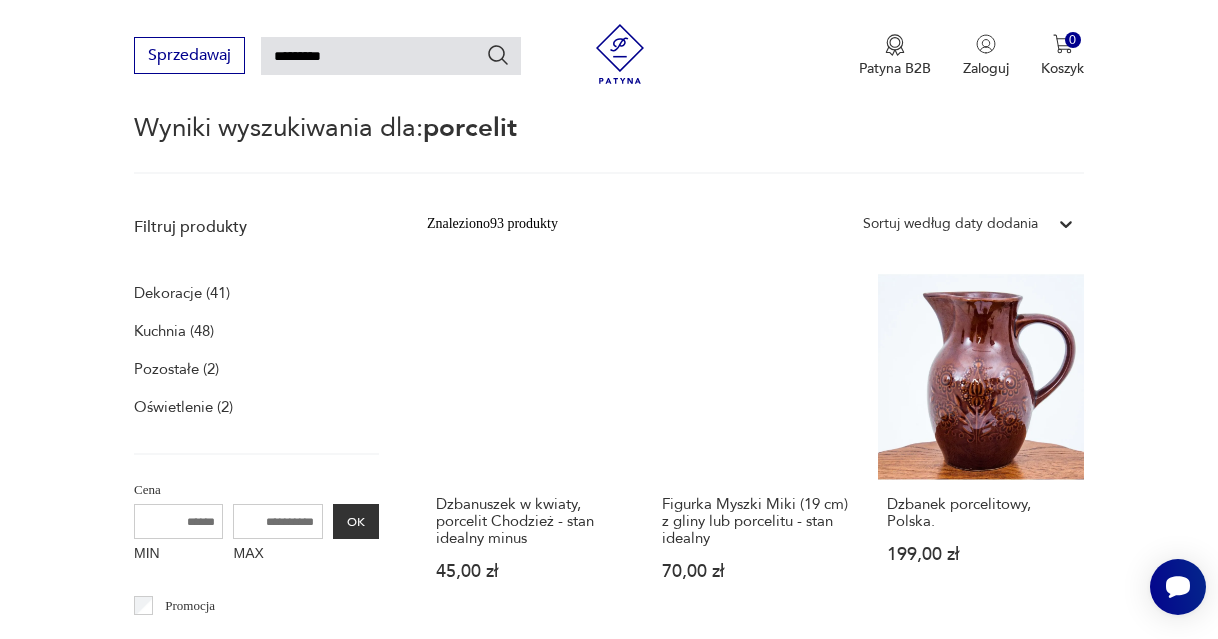 scroll, scrollTop: 238, scrollLeft: 0, axis: vertical 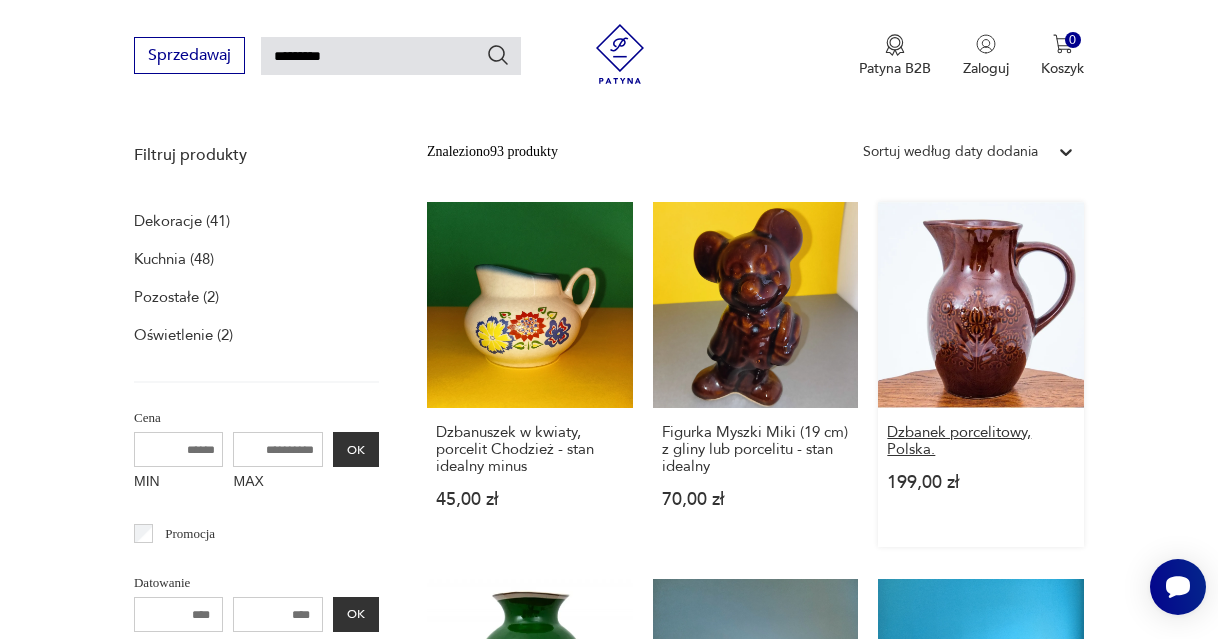 click on "Dzbanek porcelitowy, Polska." at bounding box center (981, 441) 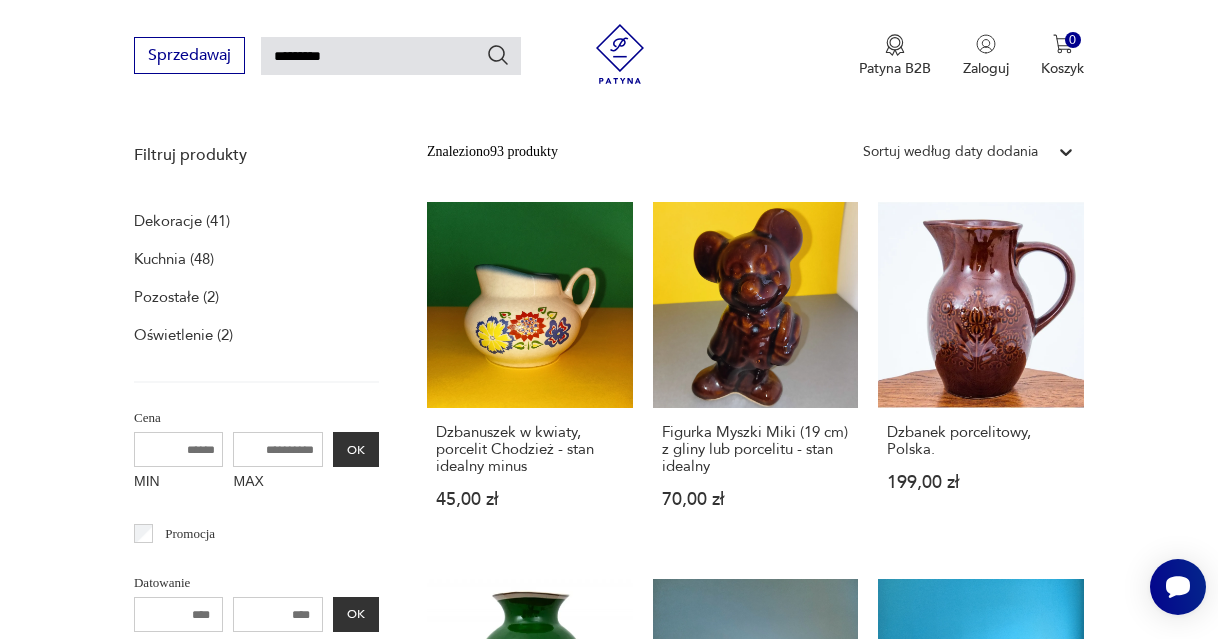 scroll, scrollTop: 0, scrollLeft: 0, axis: both 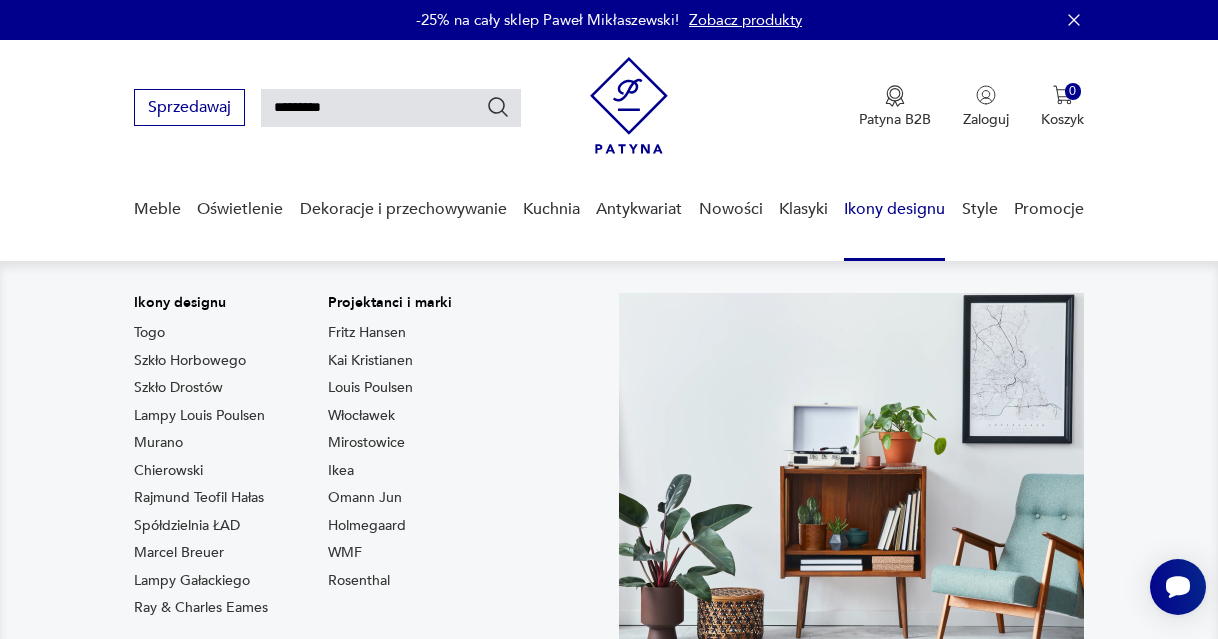 type 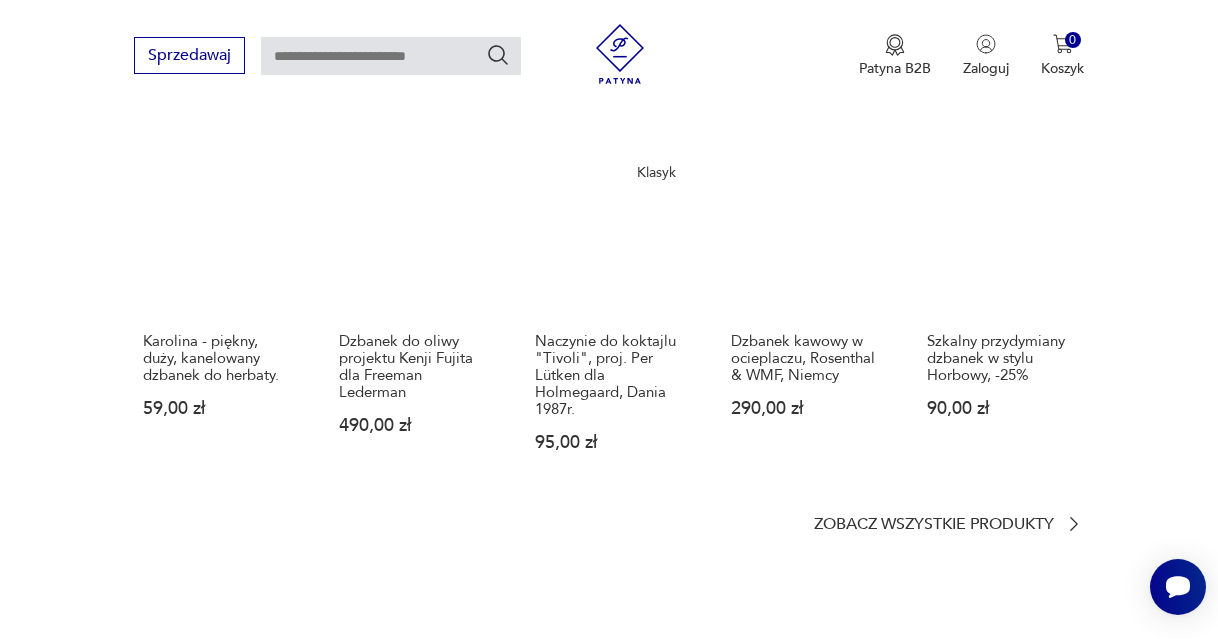 scroll, scrollTop: 1515, scrollLeft: 0, axis: vertical 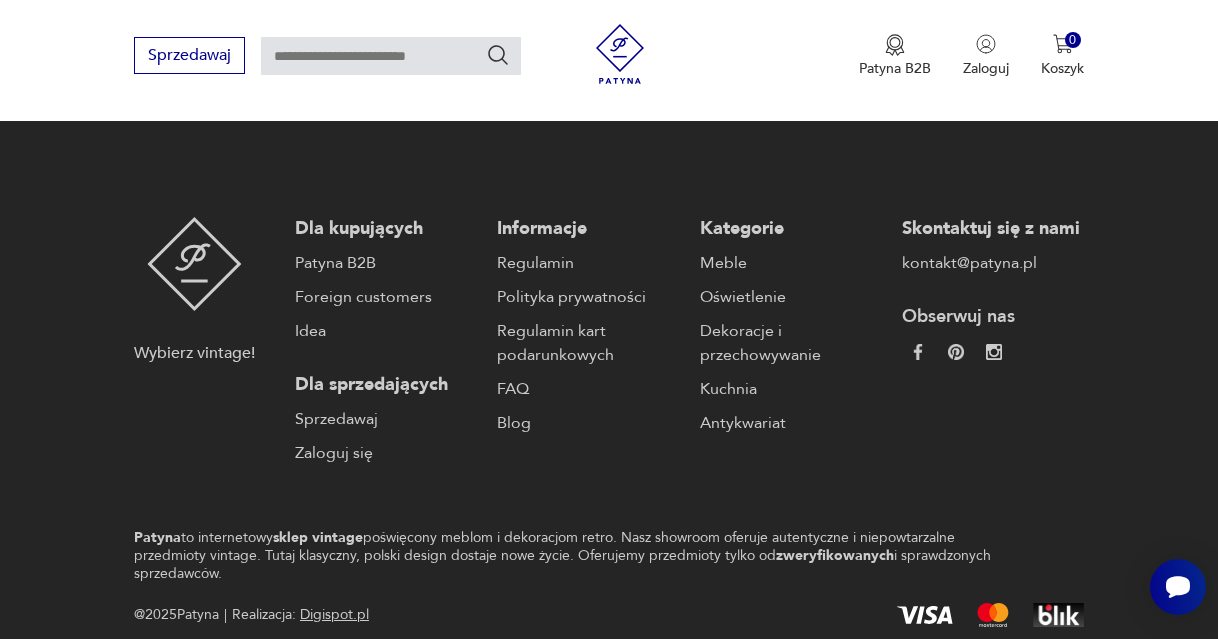 type on "********" 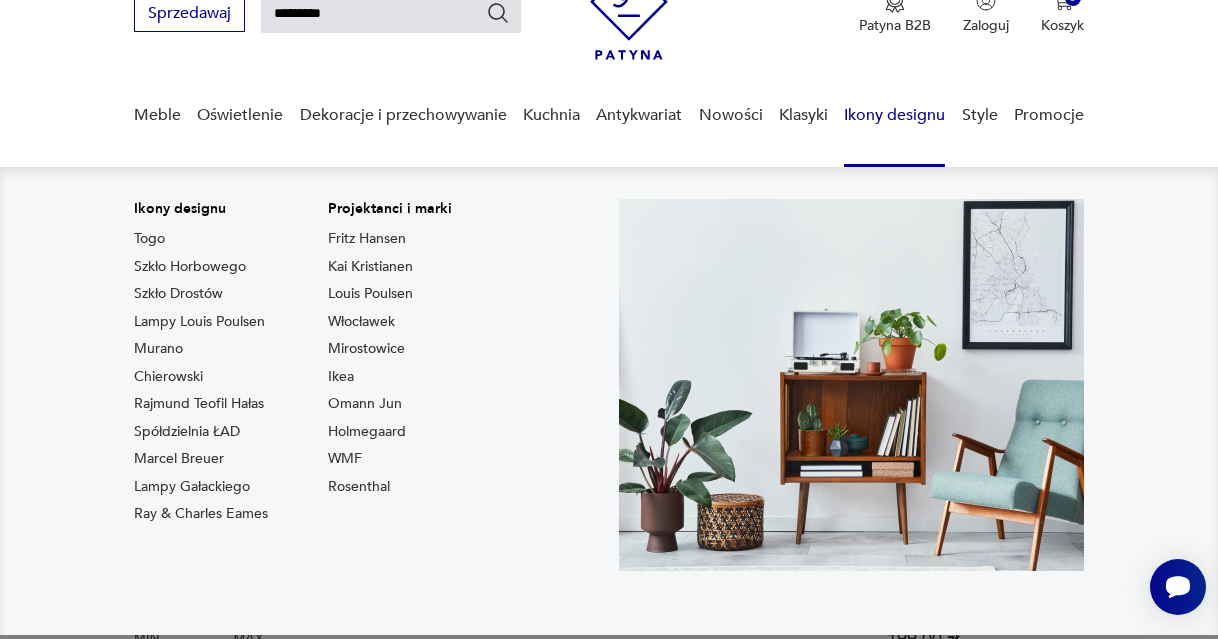 scroll, scrollTop: 95, scrollLeft: 0, axis: vertical 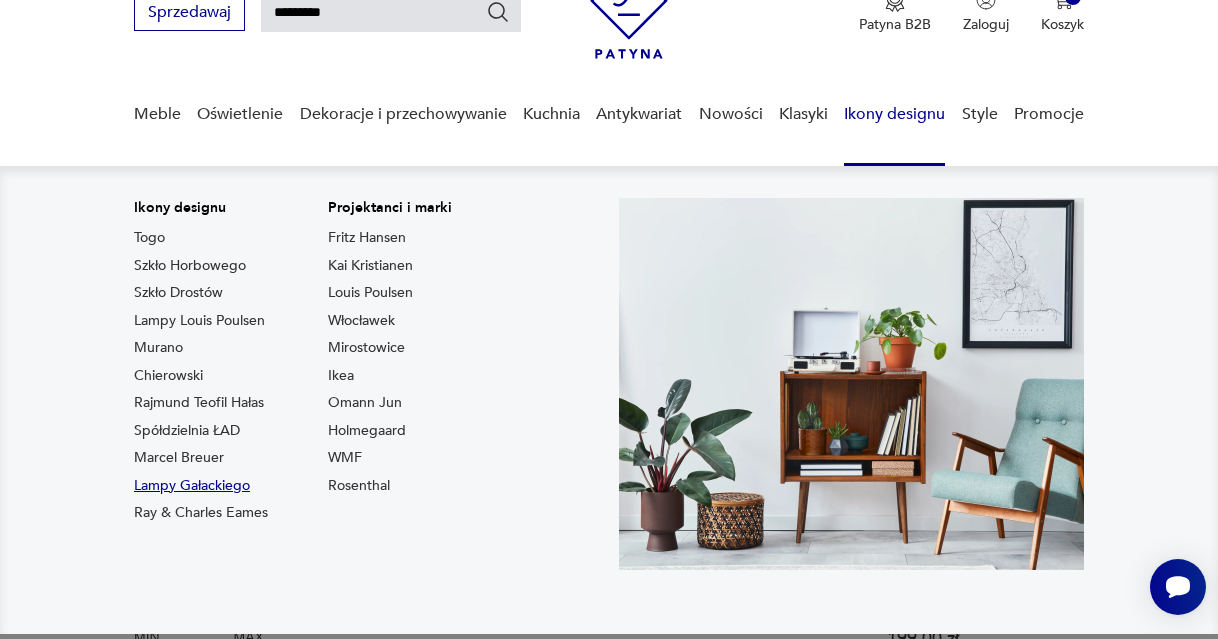 click on "Lampy Gałackiego" at bounding box center [192, 486] 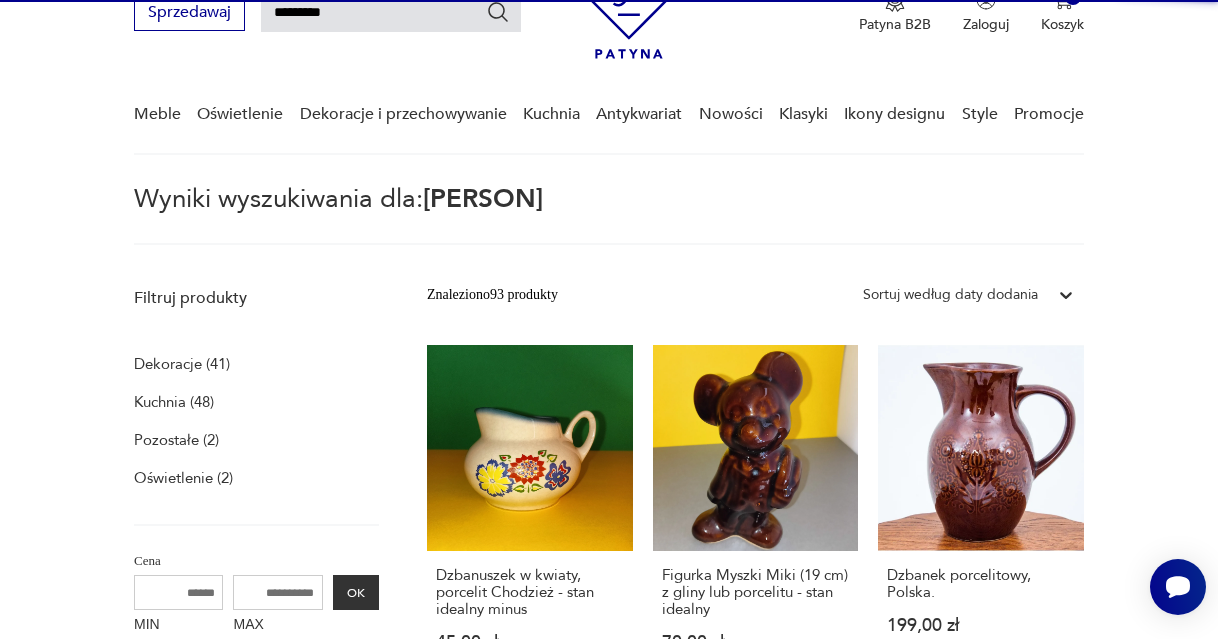 type on "*******" 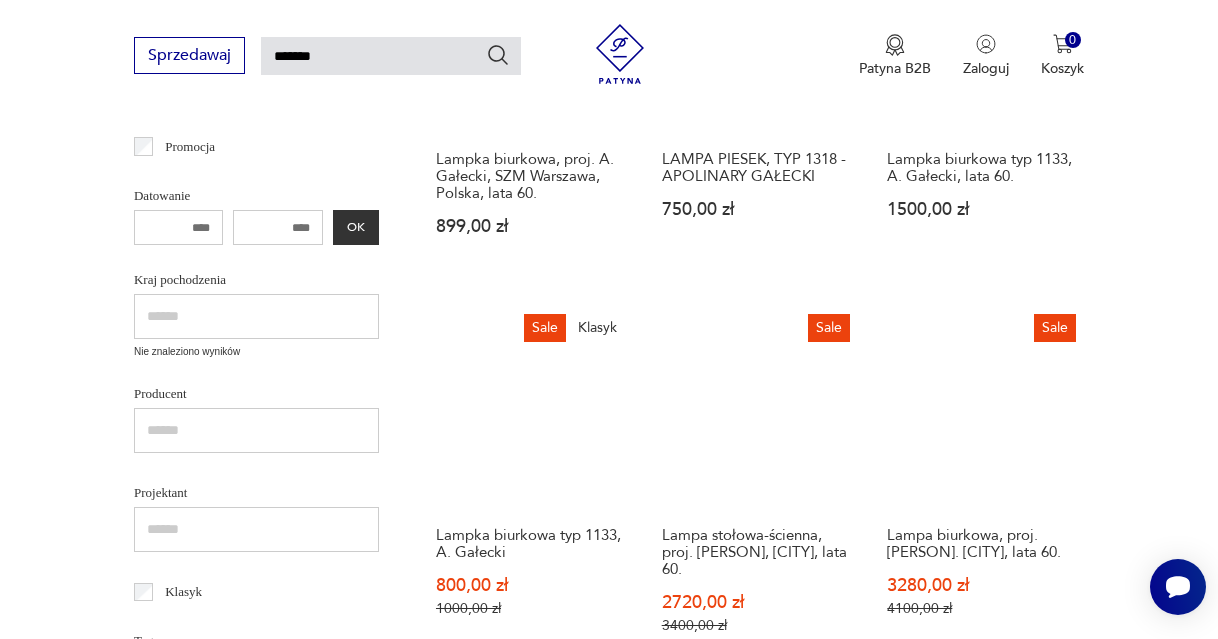 scroll, scrollTop: 517, scrollLeft: 0, axis: vertical 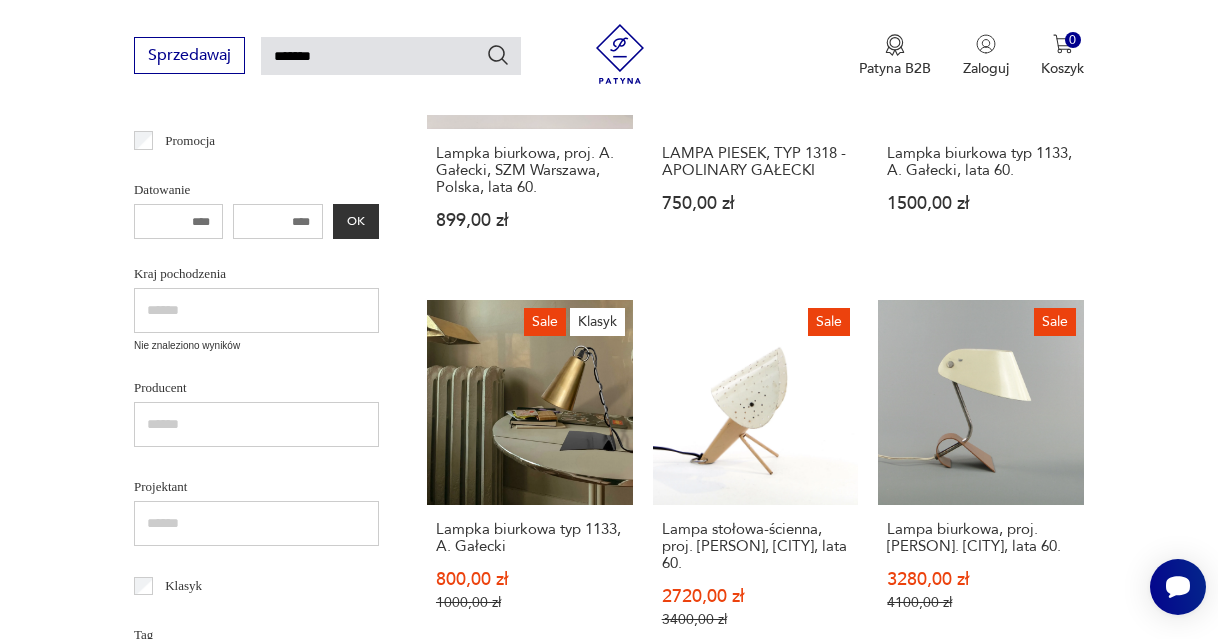 click on "Lampka stołowa, proj. A.Gałecki" at bounding box center [756, 938] 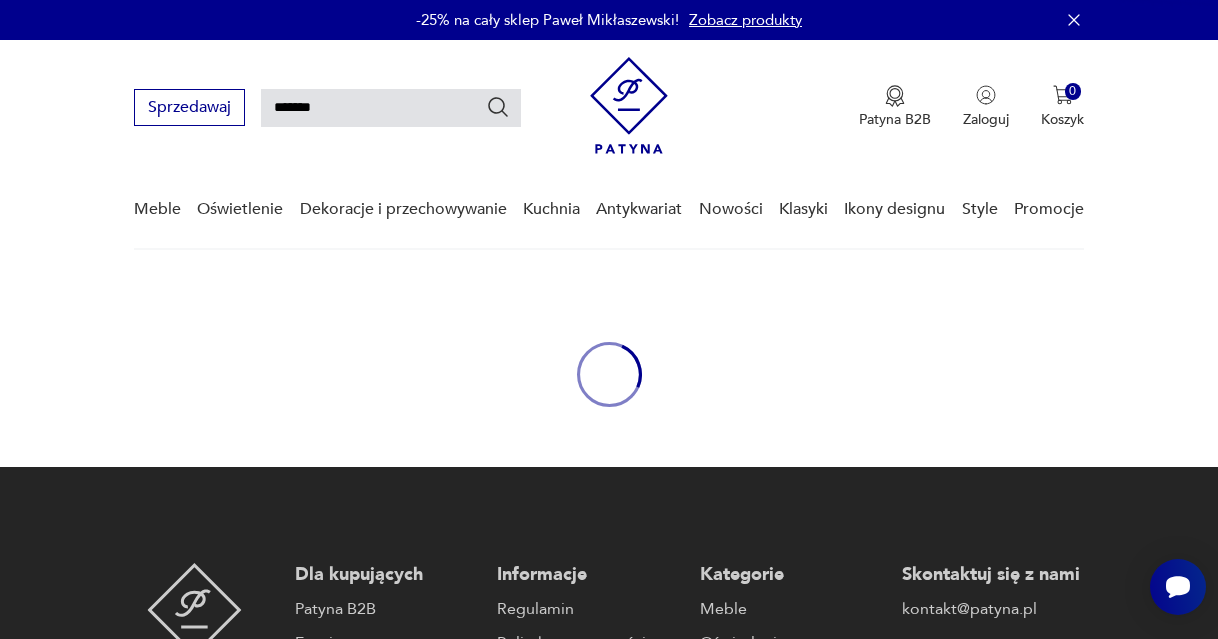 type 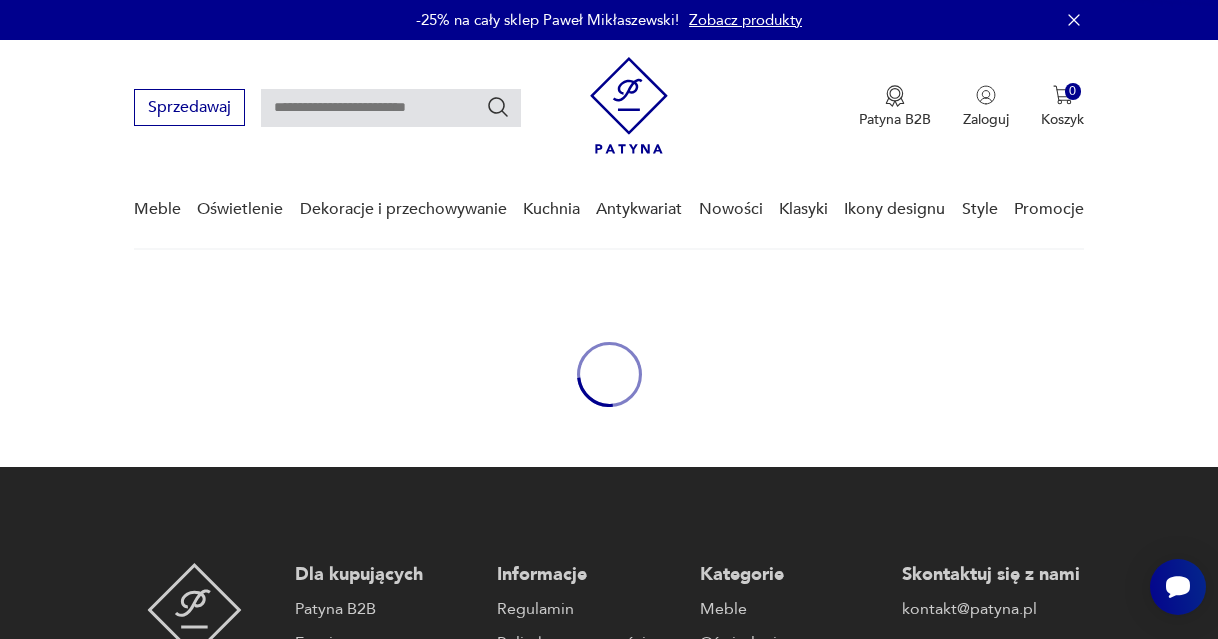 type 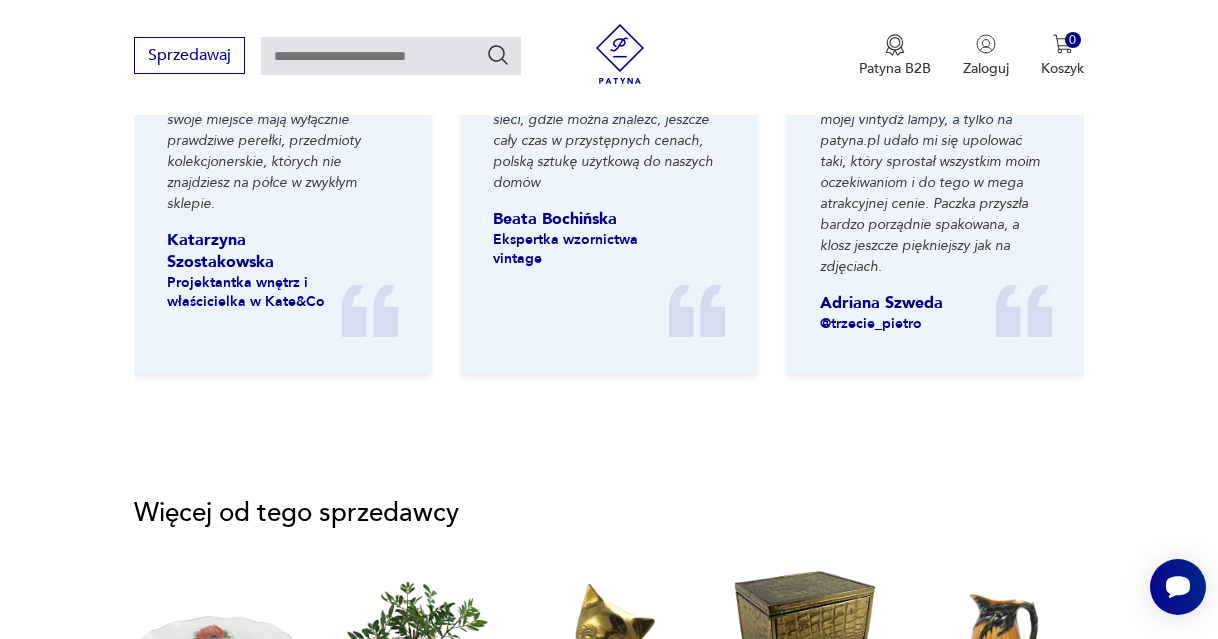 scroll, scrollTop: 2134, scrollLeft: 0, axis: vertical 